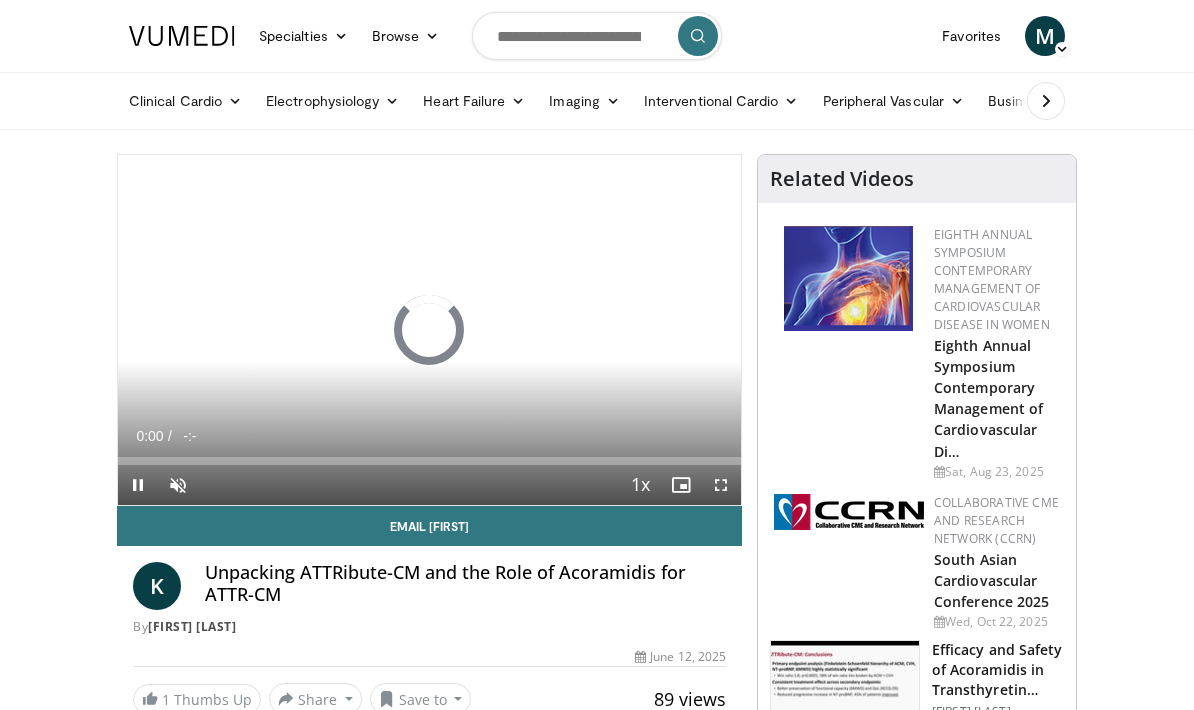 scroll, scrollTop: 0, scrollLeft: 0, axis: both 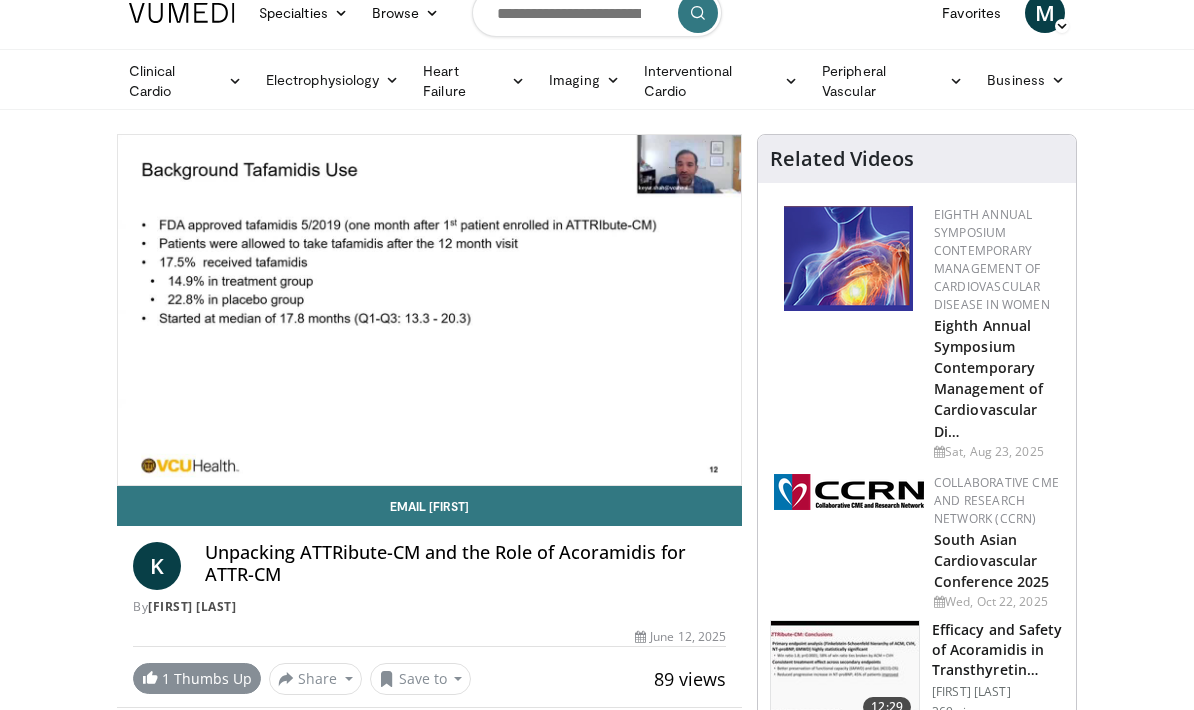 click on "1
Thumbs Up" at bounding box center (197, 678) 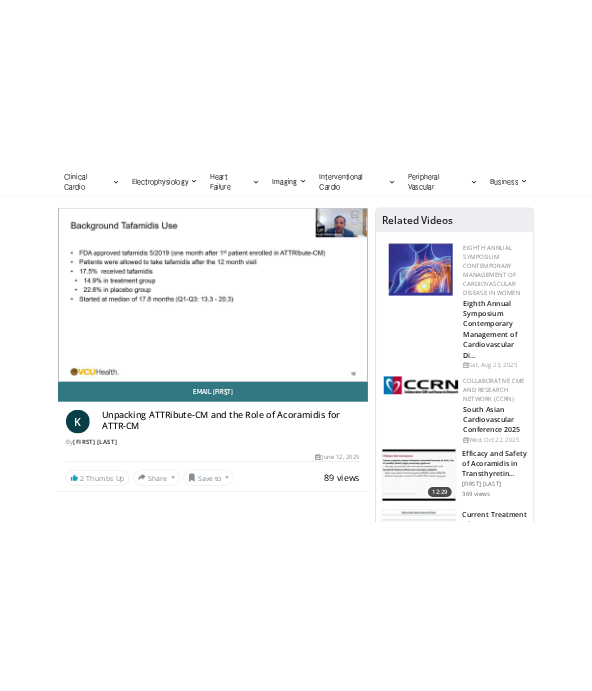 scroll, scrollTop: 29, scrollLeft: 0, axis: vertical 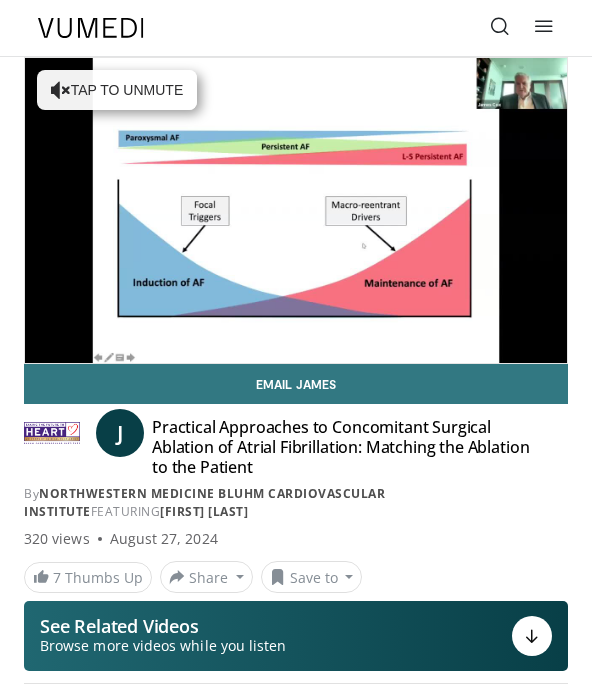 click at bounding box center (544, 26) 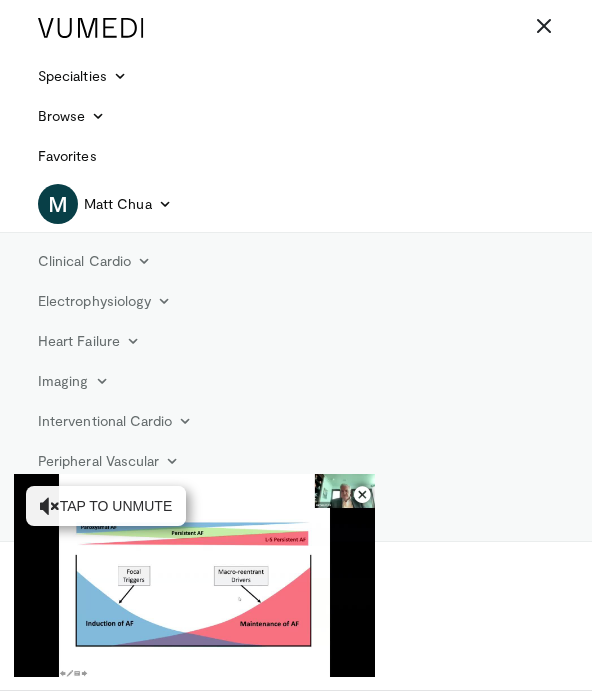 click at bounding box center [544, 28] 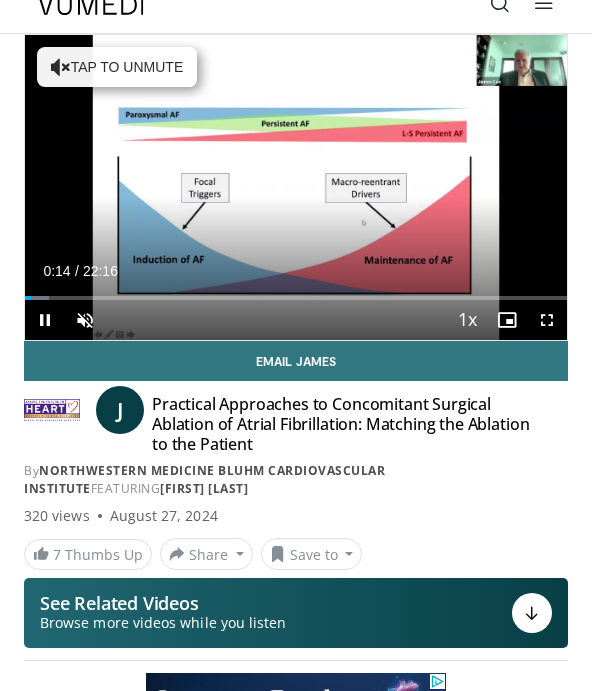 scroll, scrollTop: 0, scrollLeft: 0, axis: both 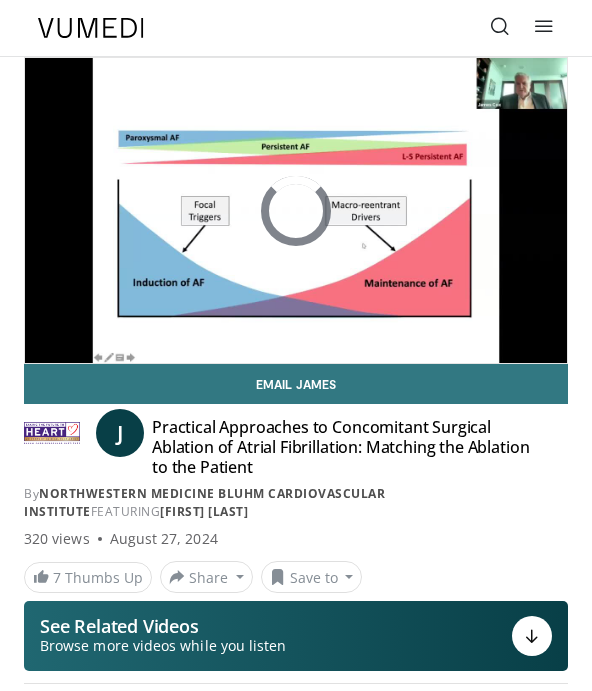 click on "10 seconds
Tap to unmute" at bounding box center (296, 210) 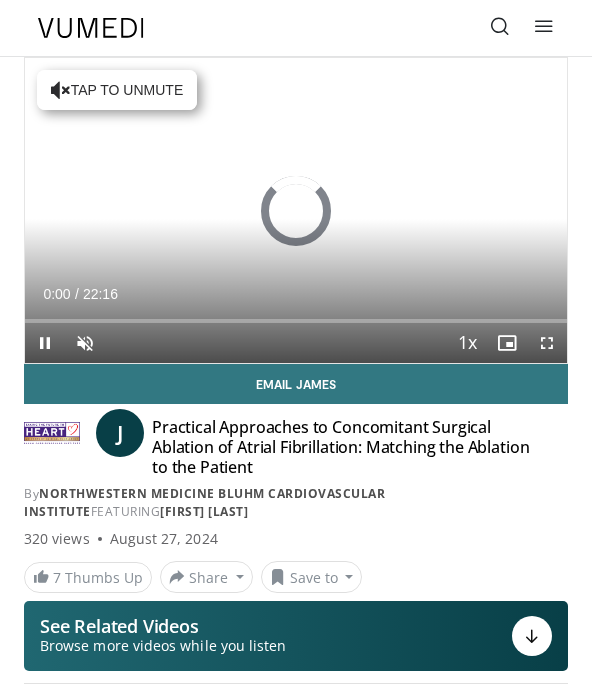 scroll, scrollTop: 0, scrollLeft: 0, axis: both 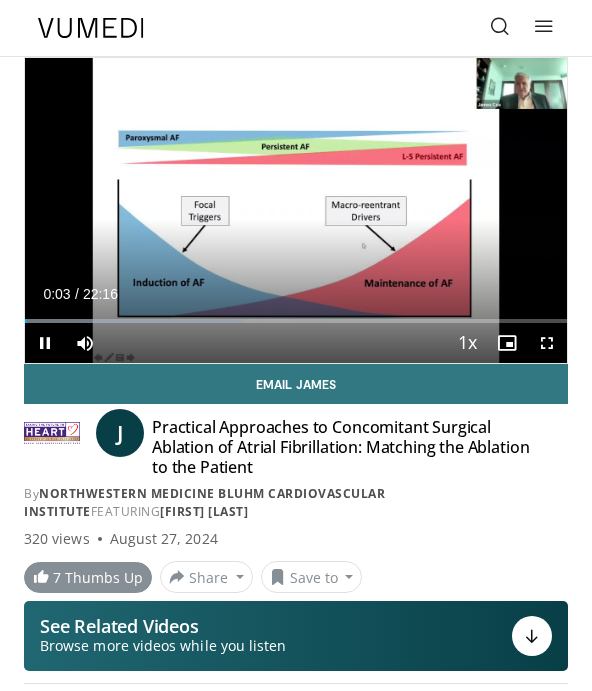 click on "7" at bounding box center [57, 577] 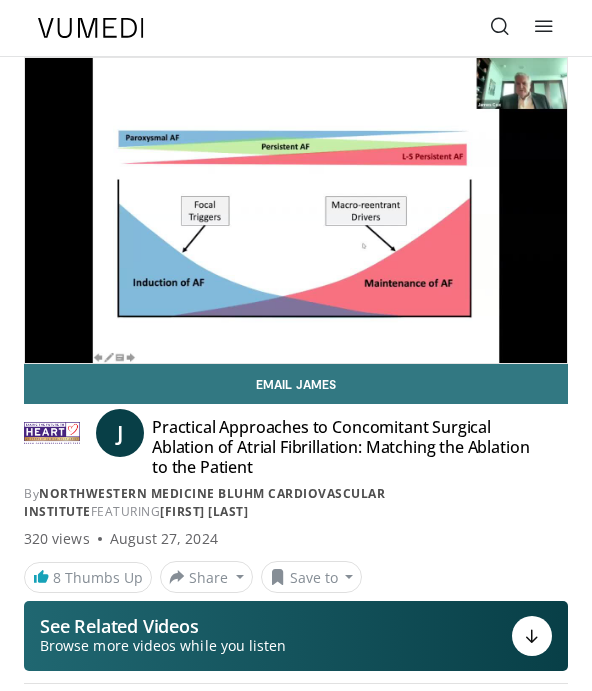 scroll, scrollTop: 0, scrollLeft: 0, axis: both 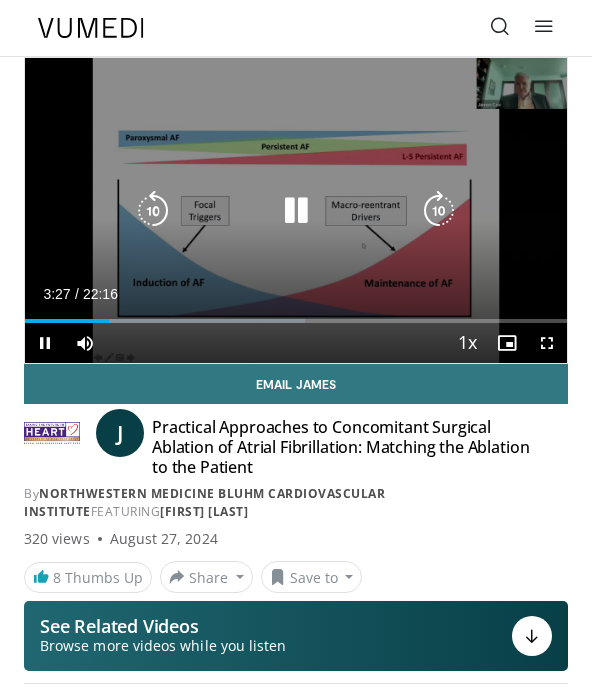 click at bounding box center [296, 211] 